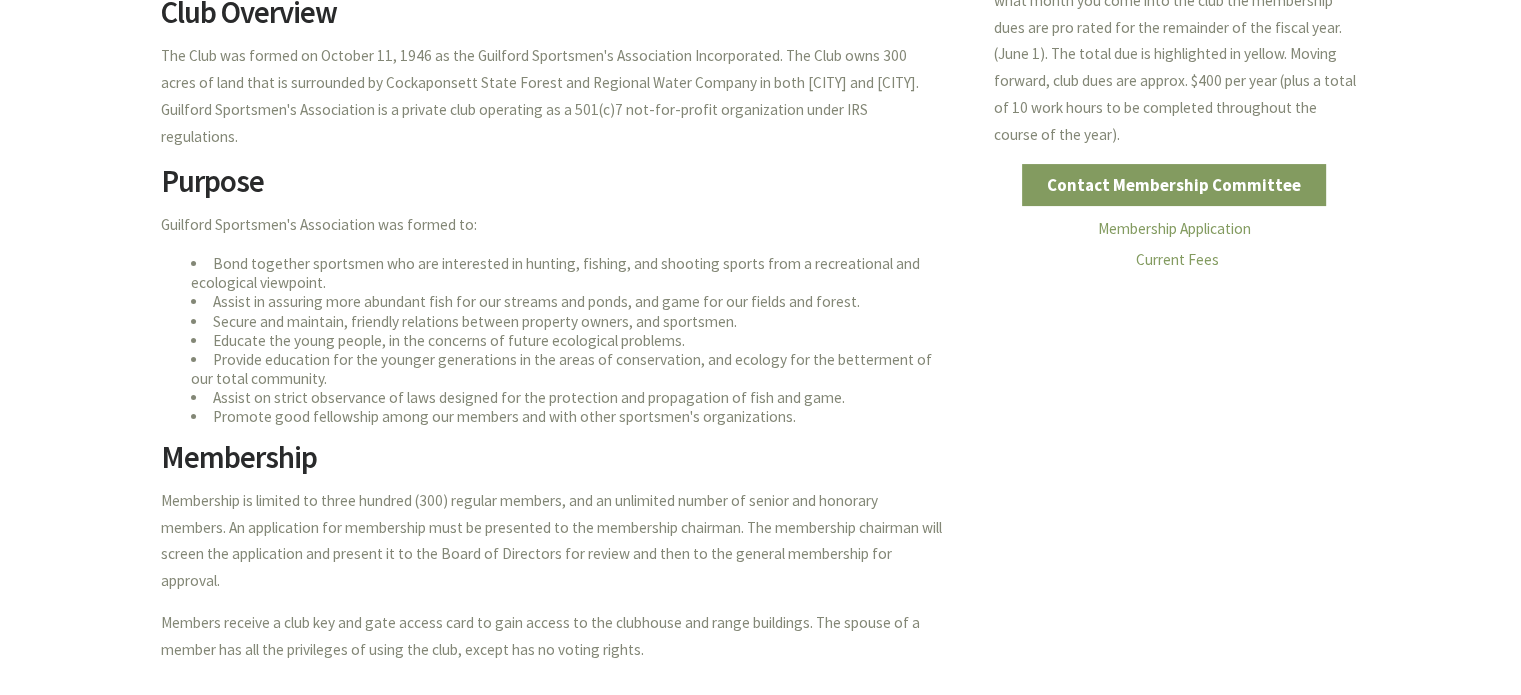 scroll, scrollTop: 0, scrollLeft: 0, axis: both 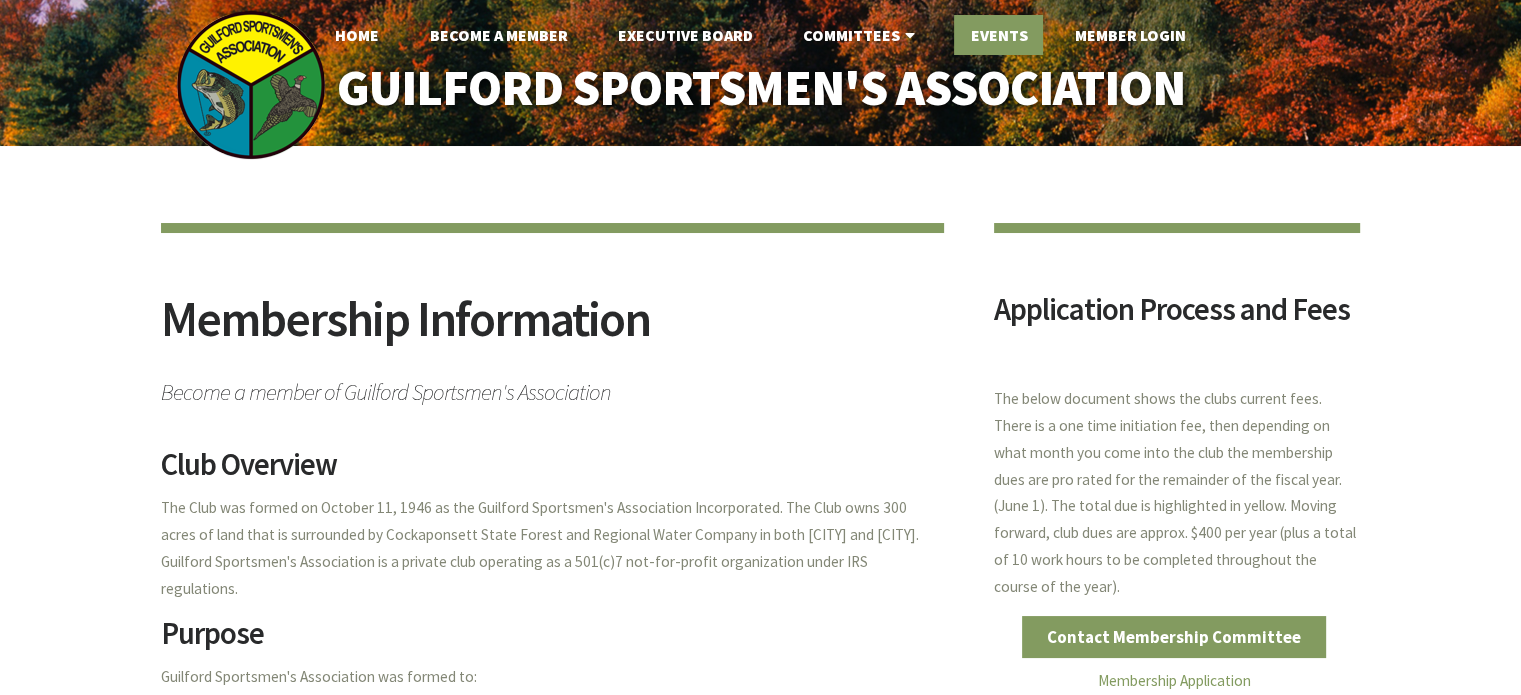 click on "Events" at bounding box center (998, 35) 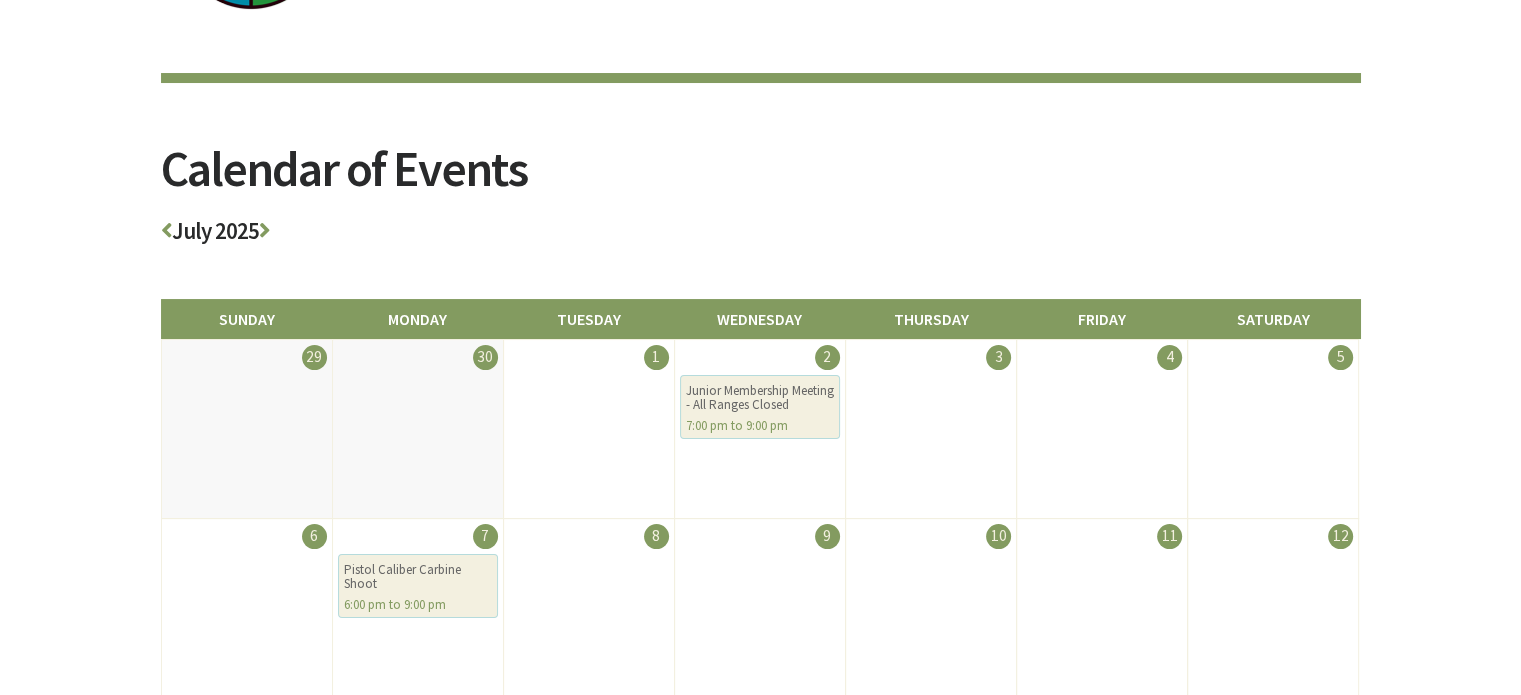 scroll, scrollTop: 44, scrollLeft: 0, axis: vertical 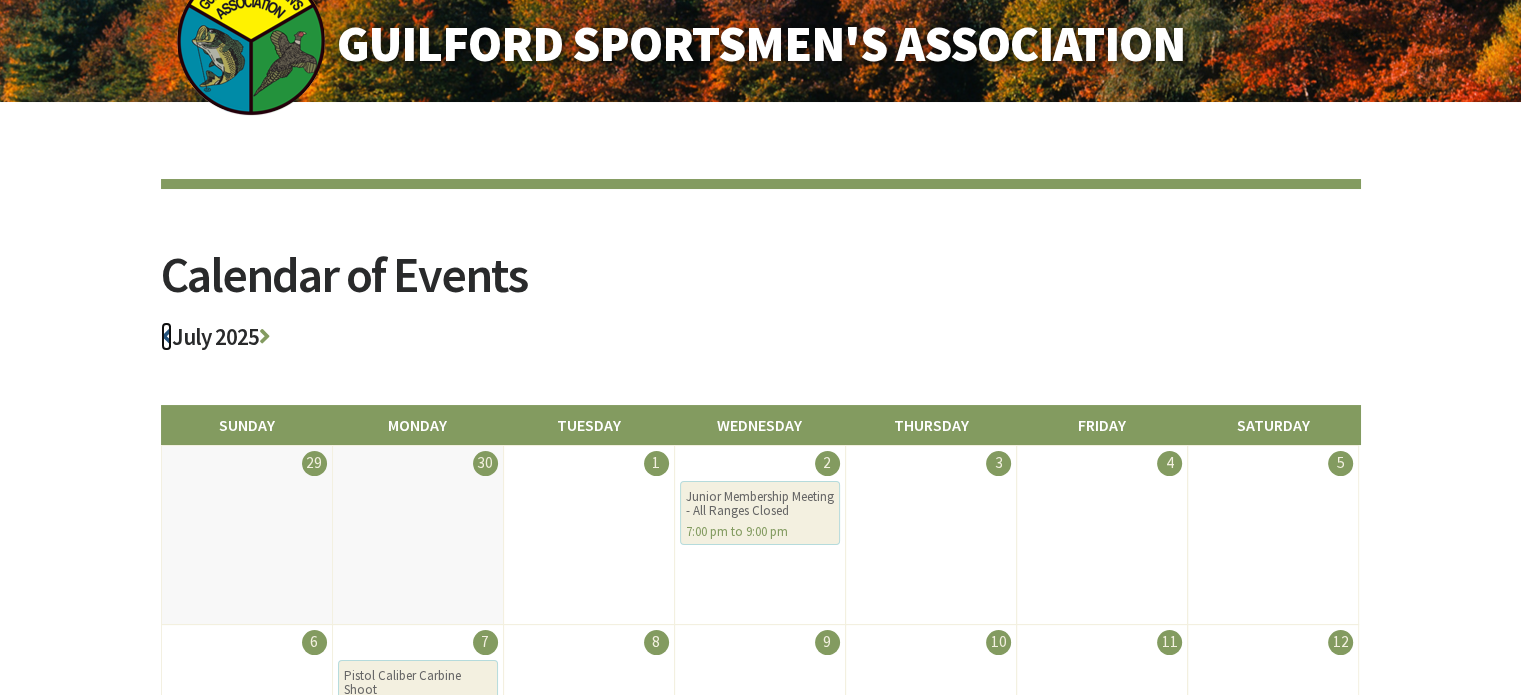 click at bounding box center (166, 336) 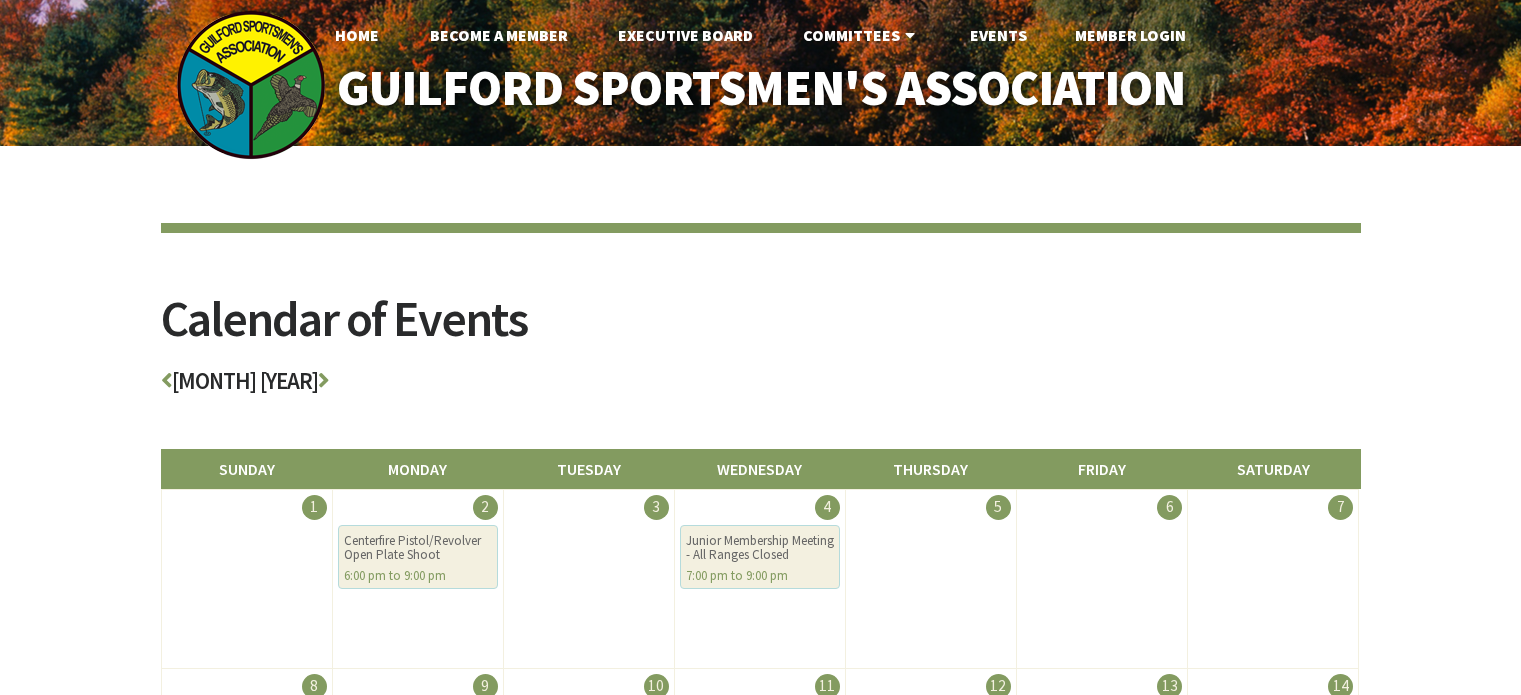 scroll, scrollTop: 0, scrollLeft: 0, axis: both 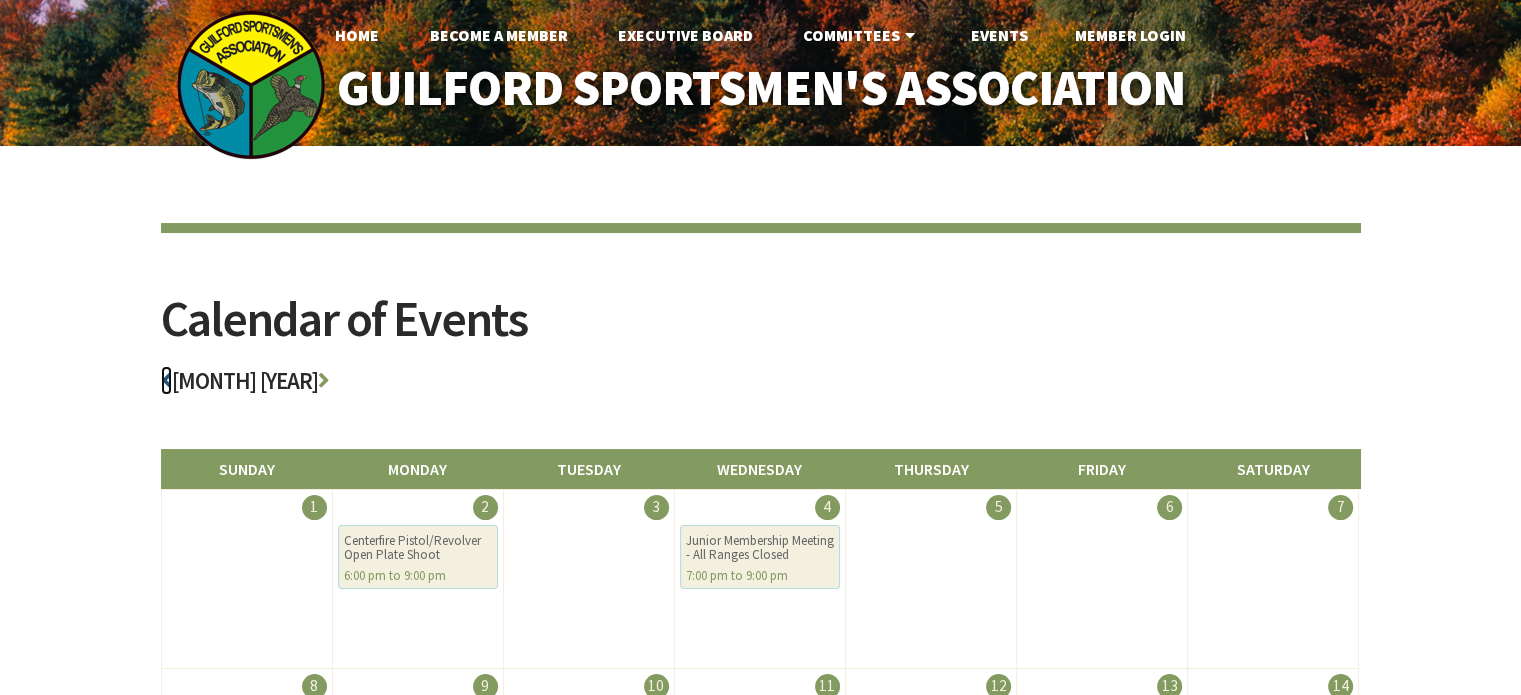 click at bounding box center (166, 380) 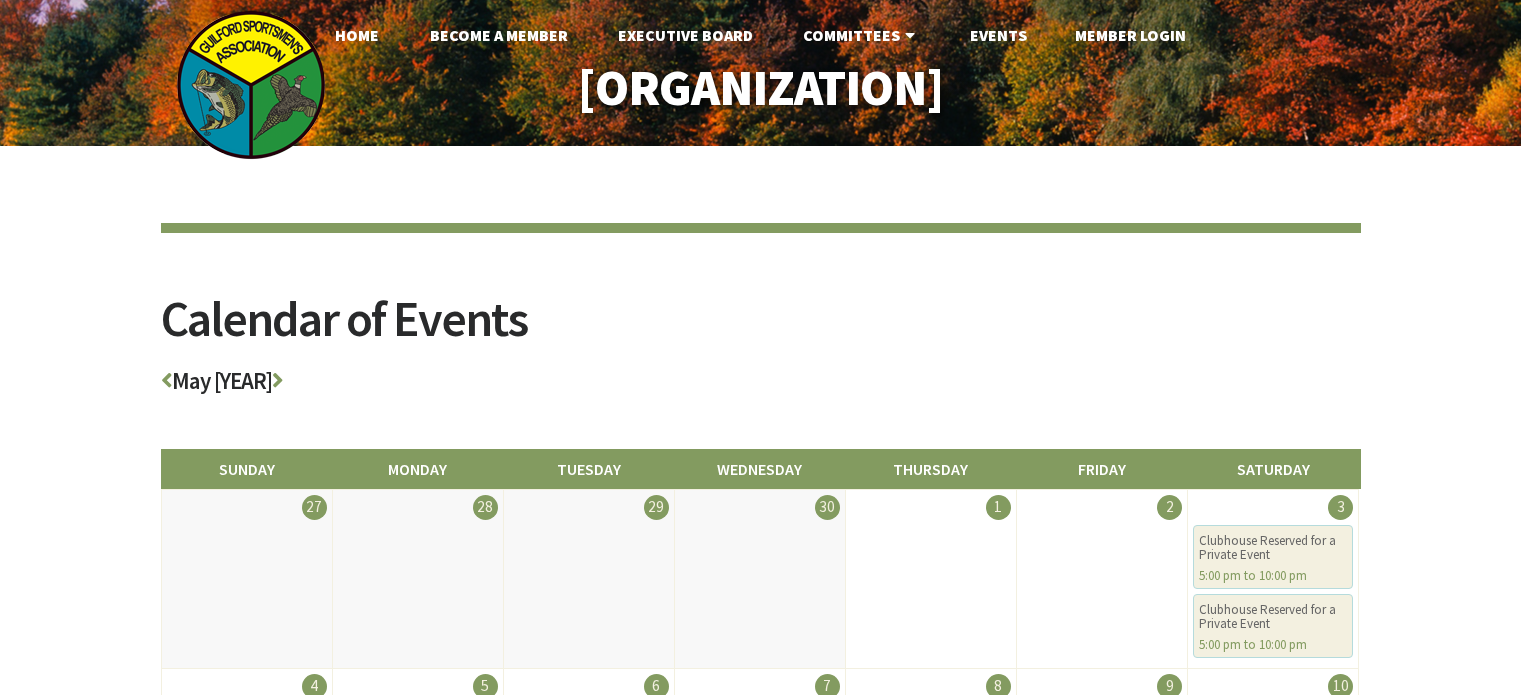 scroll, scrollTop: 0, scrollLeft: 0, axis: both 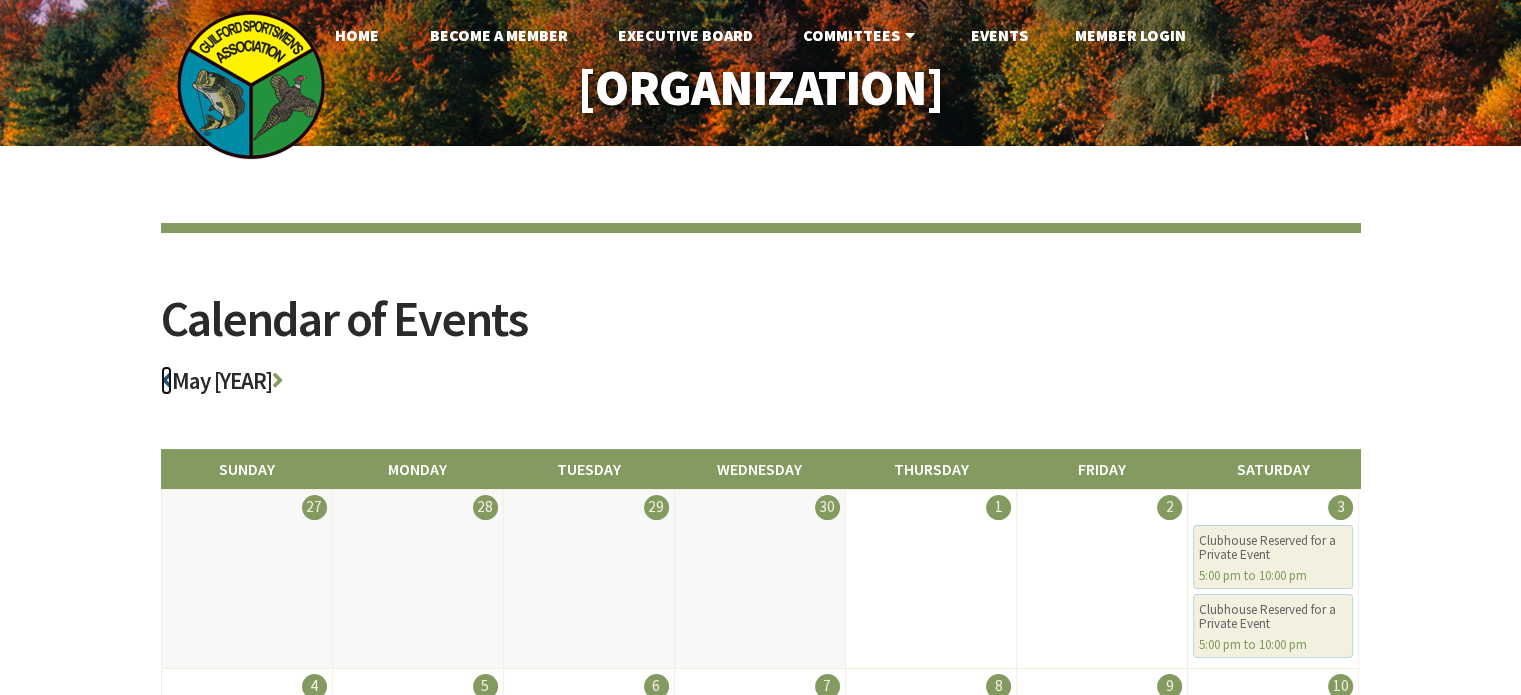 click at bounding box center [166, 380] 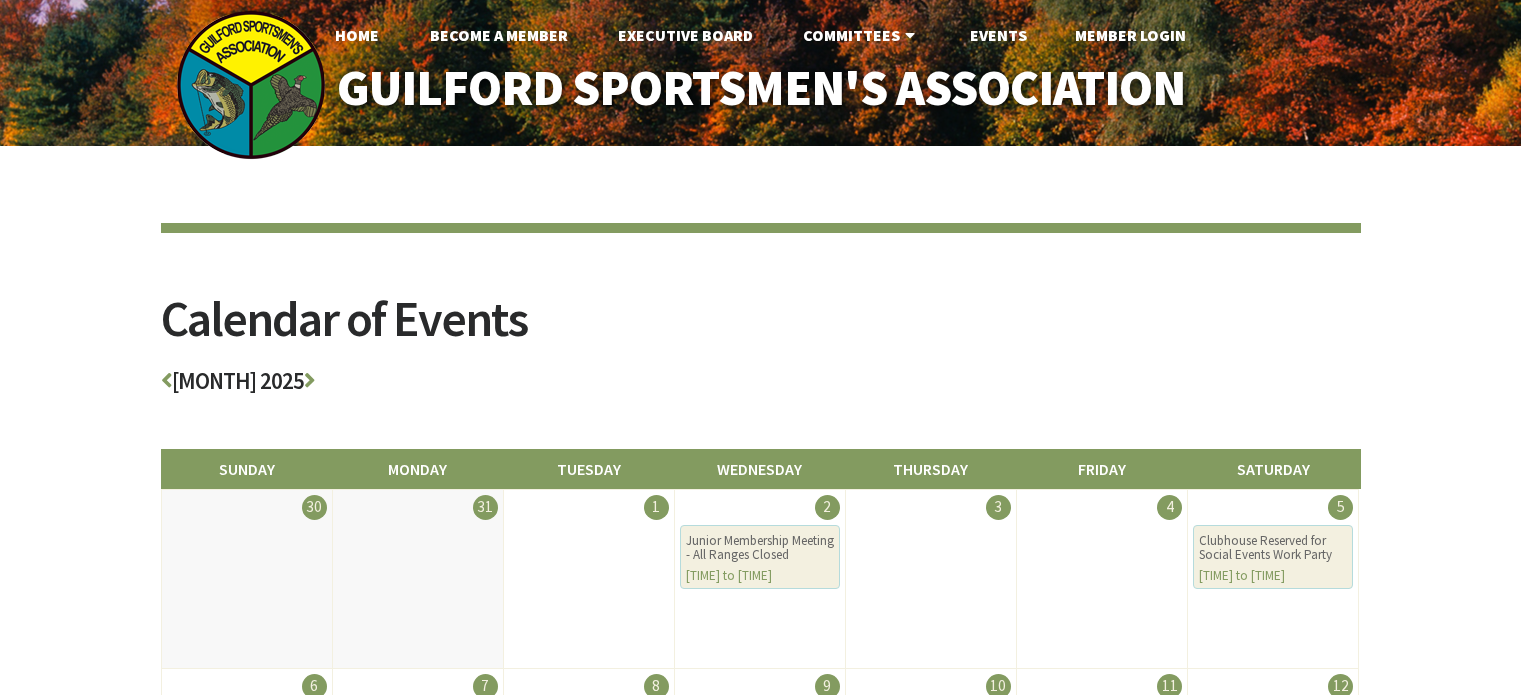 scroll, scrollTop: 0, scrollLeft: 0, axis: both 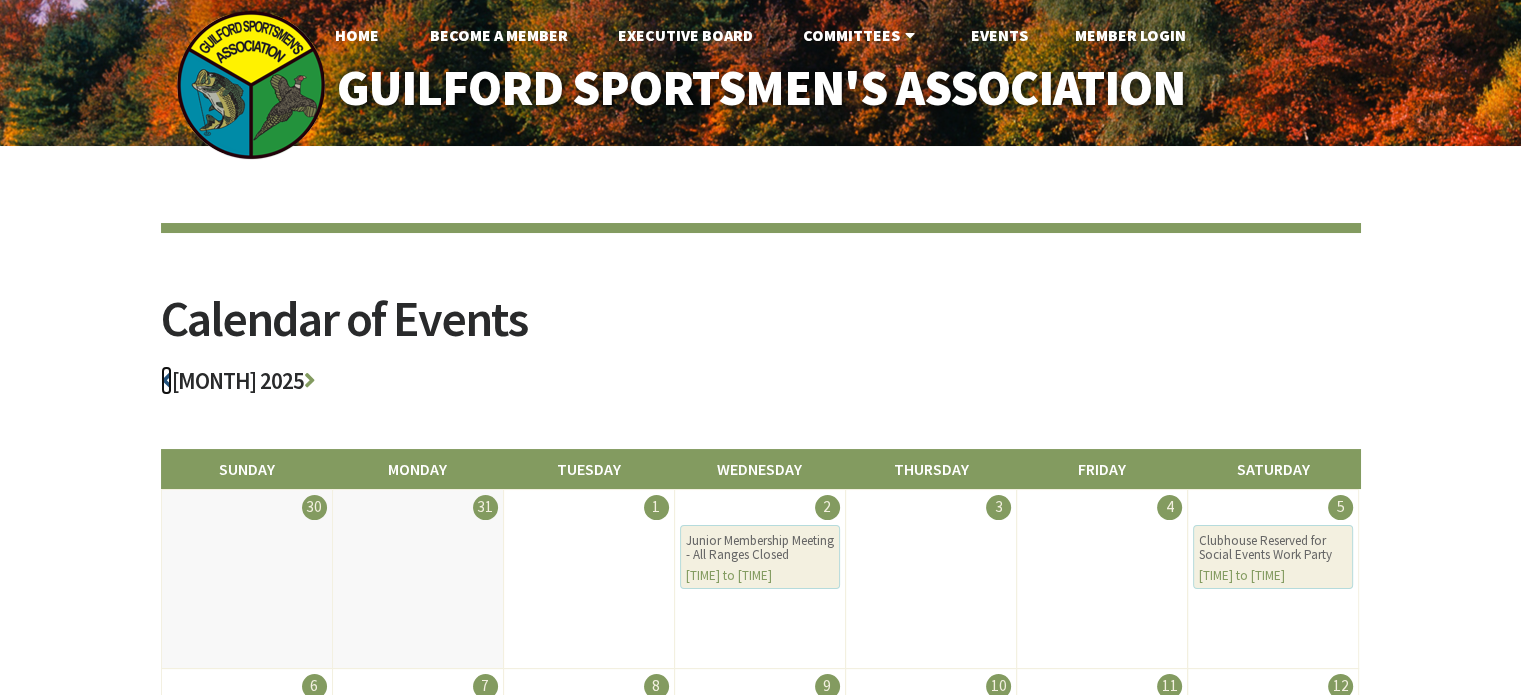 click at bounding box center (166, 380) 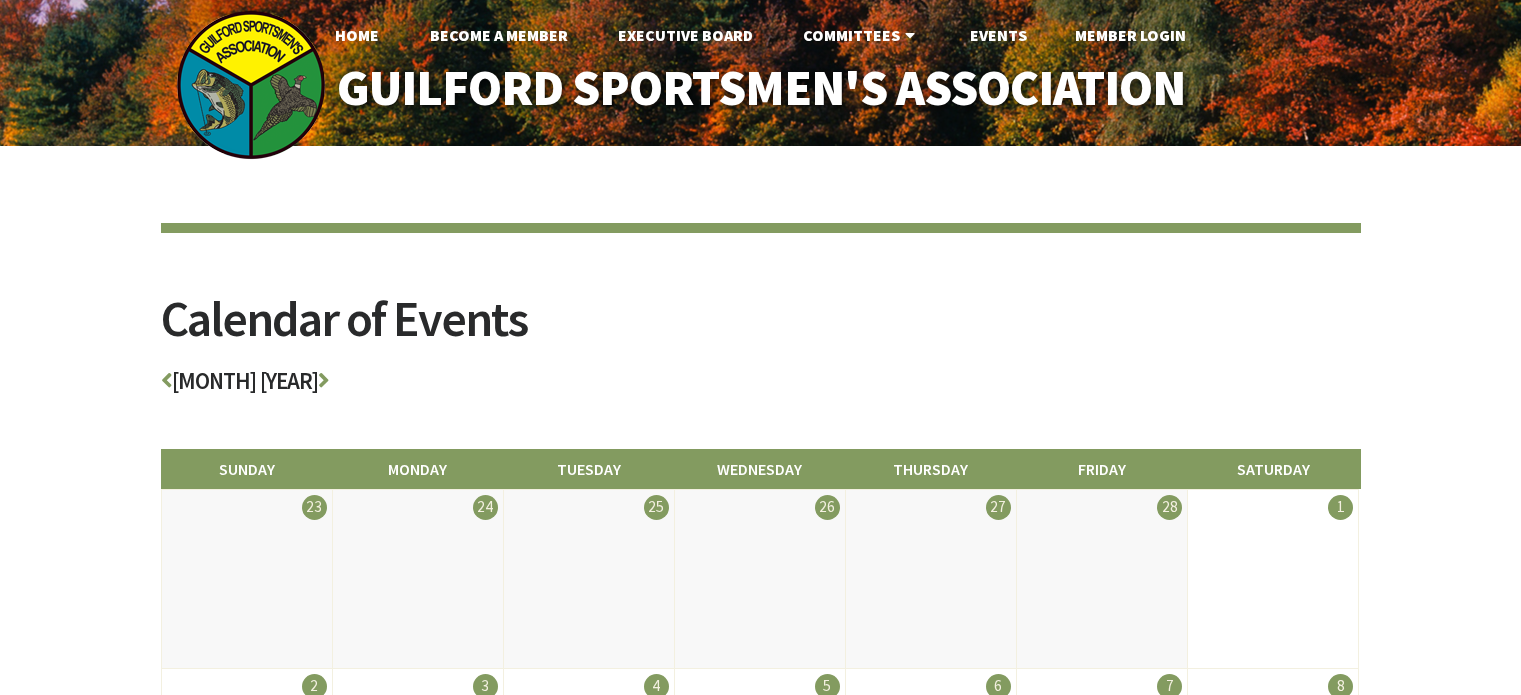 scroll, scrollTop: 0, scrollLeft: 0, axis: both 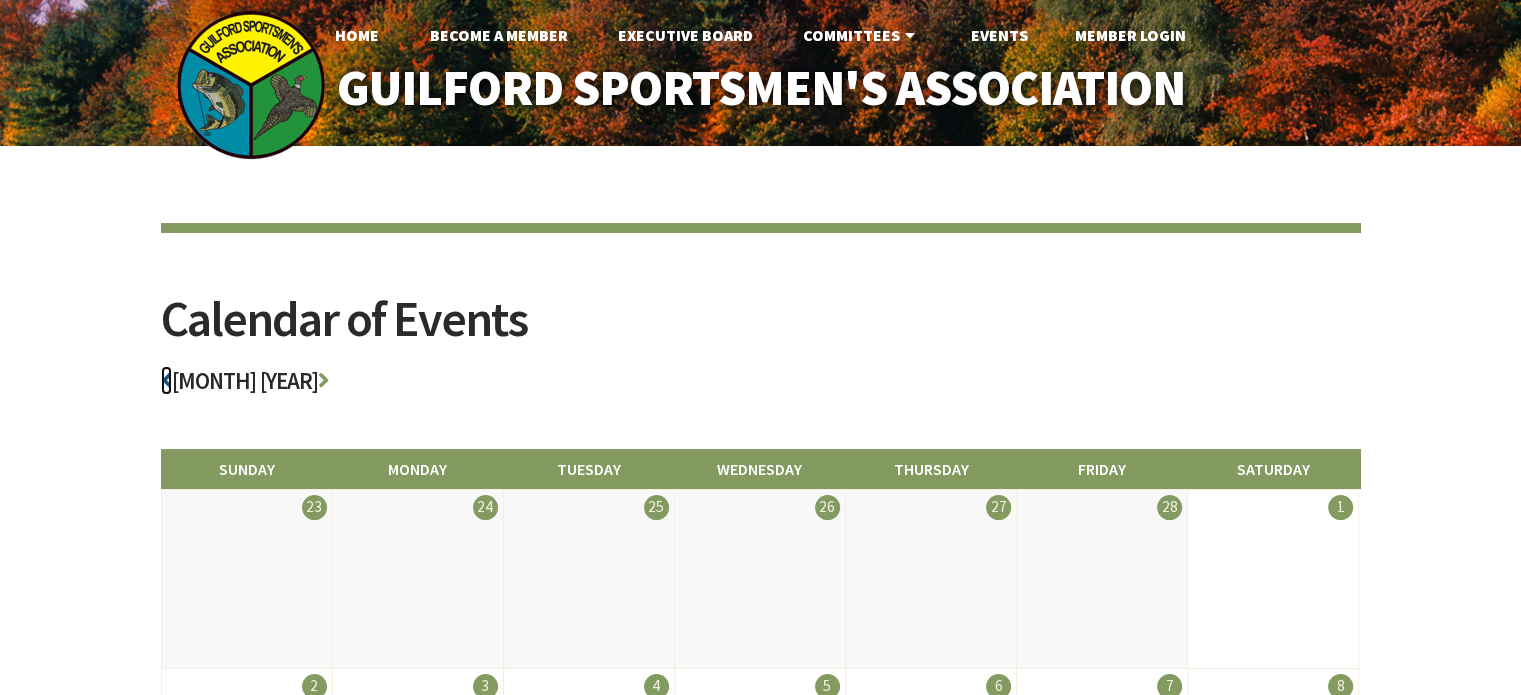 click at bounding box center [166, 380] 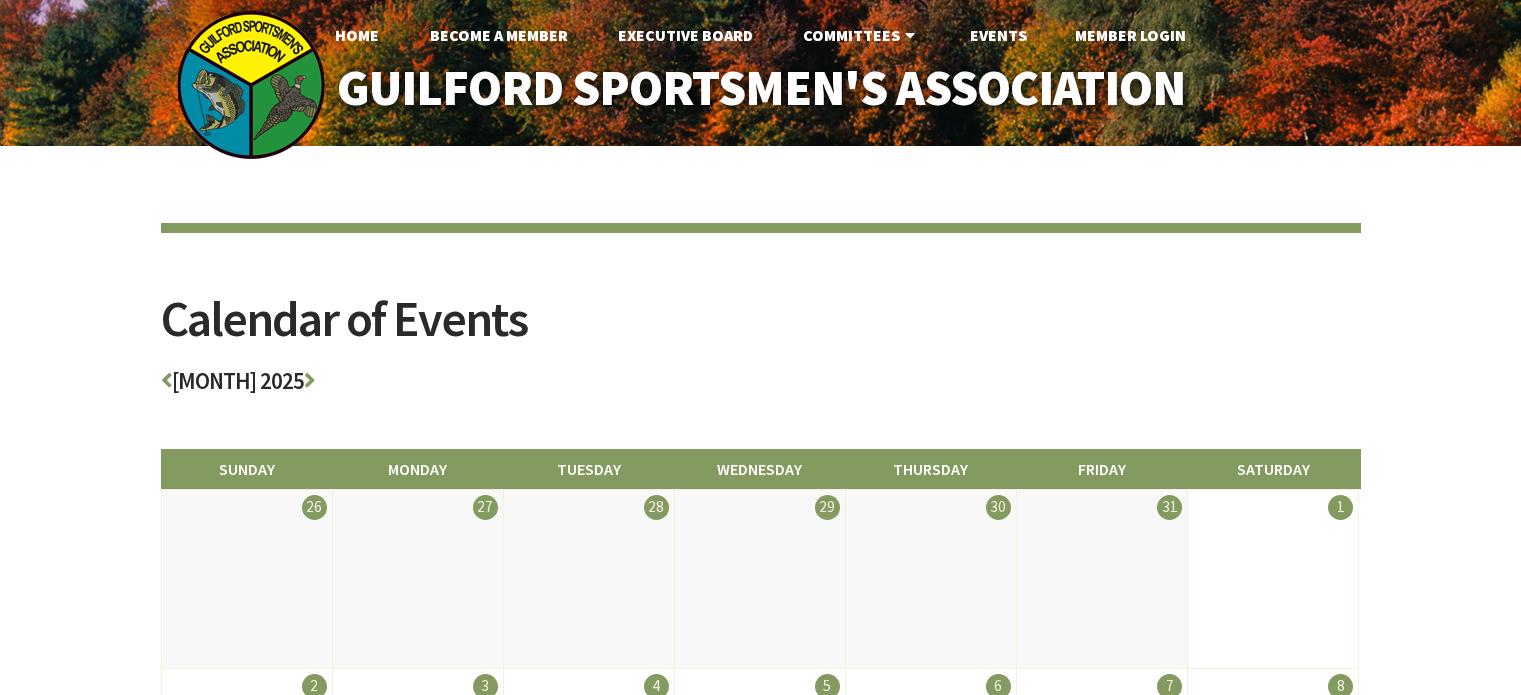 scroll, scrollTop: 0, scrollLeft: 0, axis: both 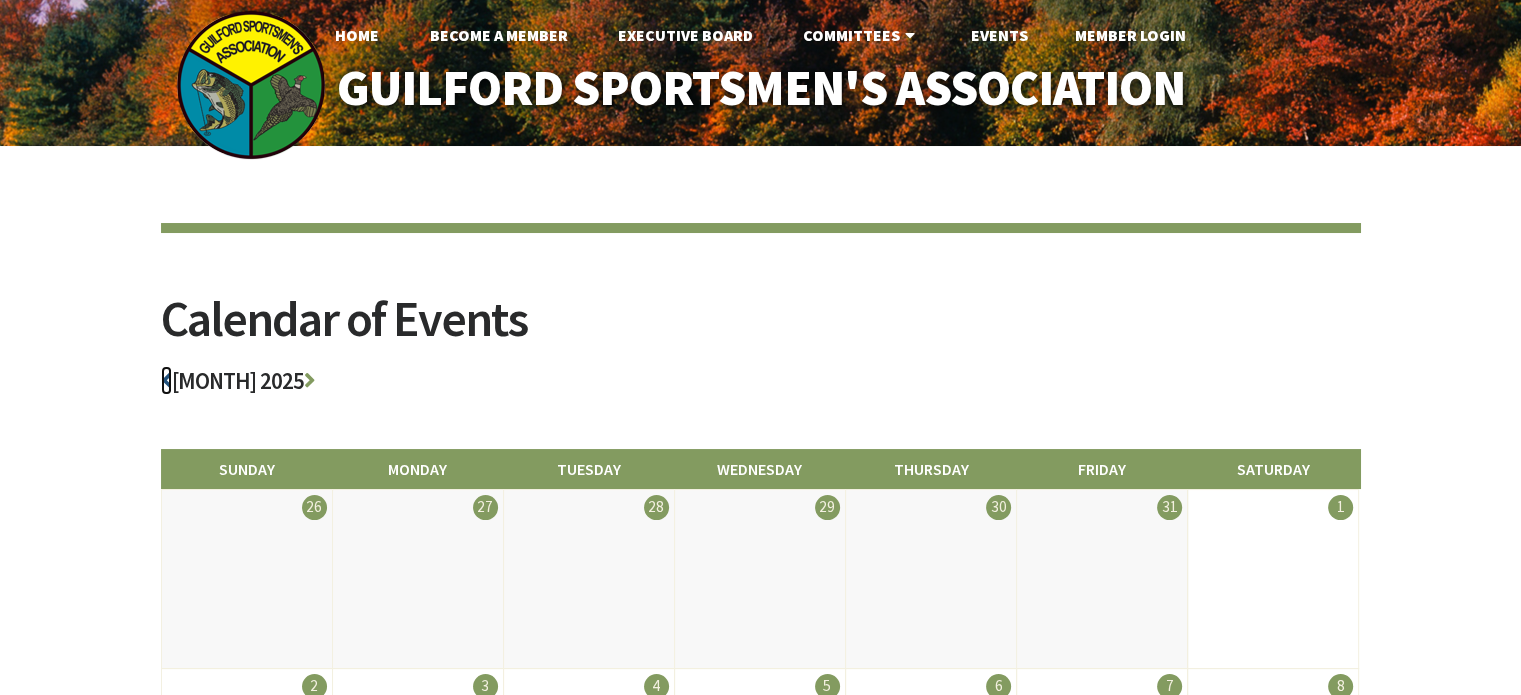 click at bounding box center [166, 380] 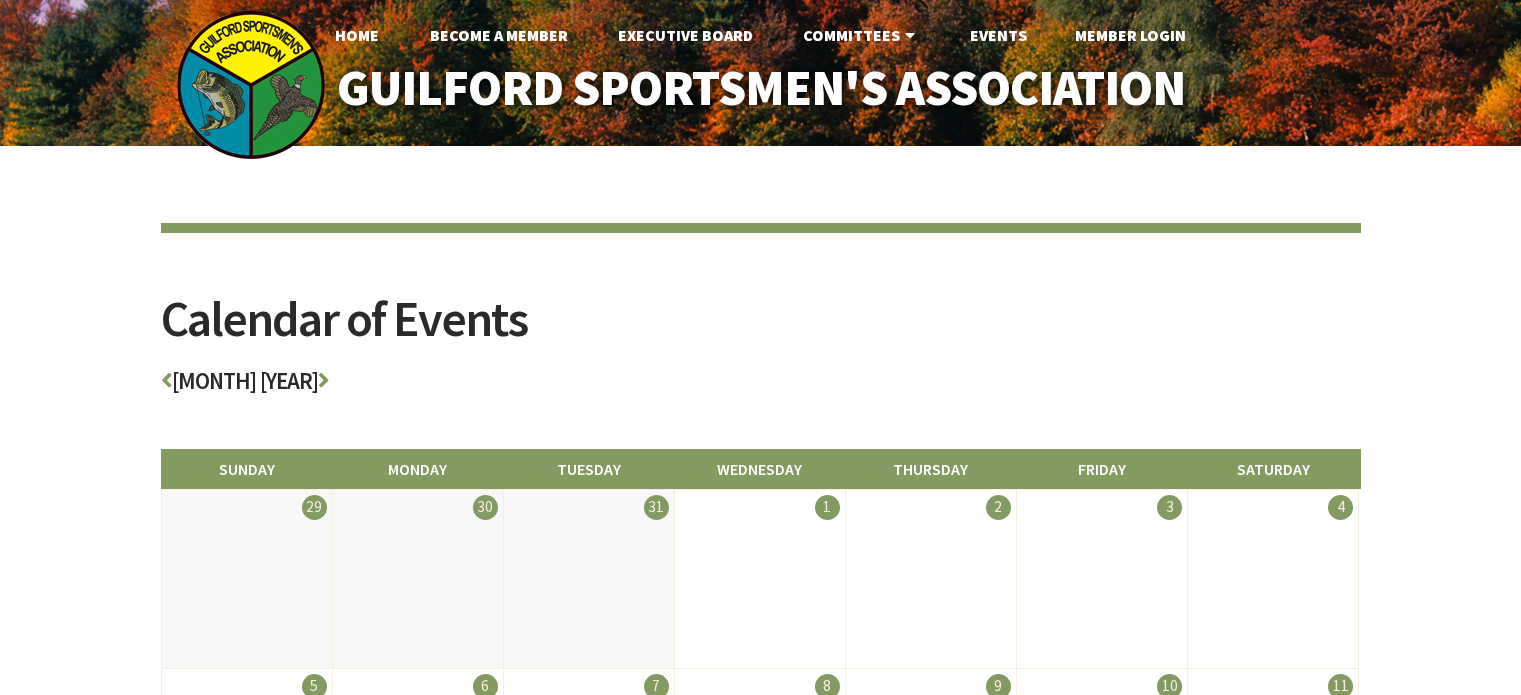 scroll, scrollTop: 0, scrollLeft: 0, axis: both 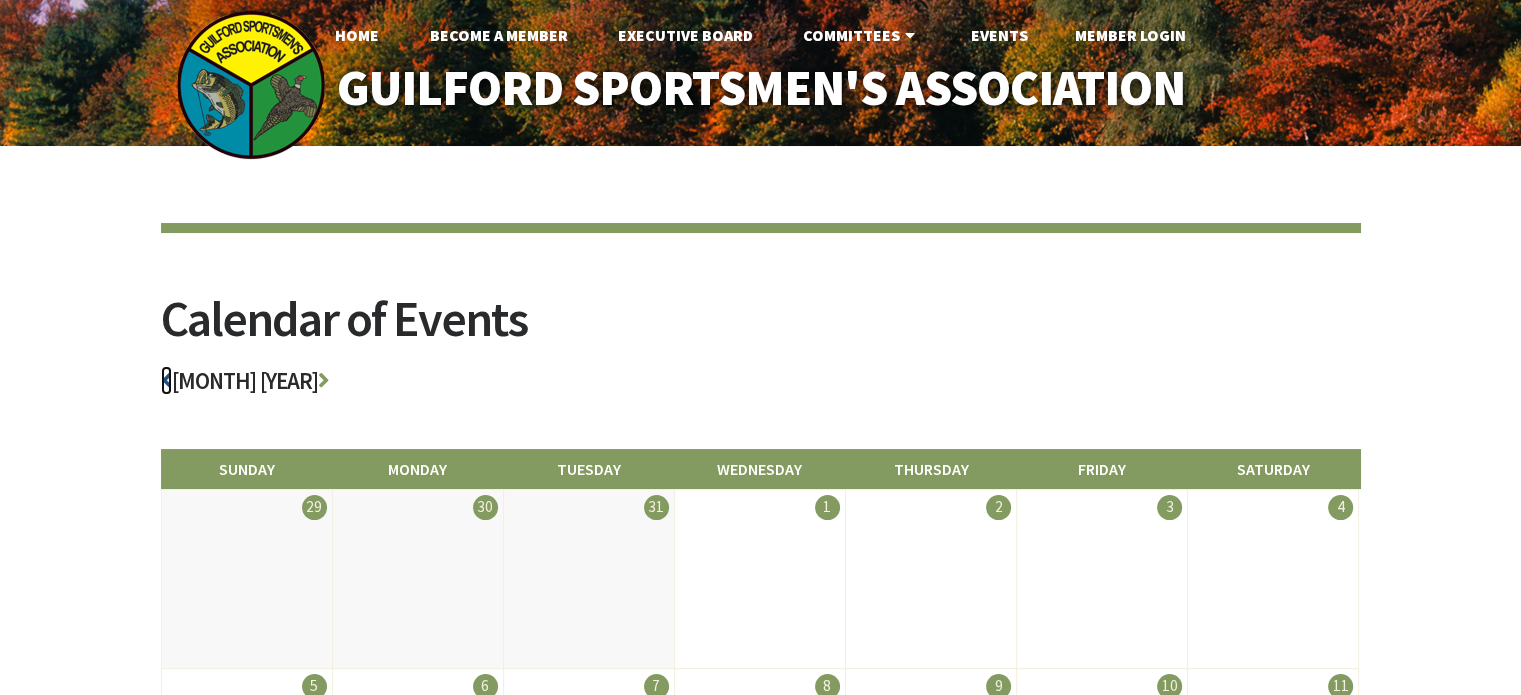 click at bounding box center [166, 380] 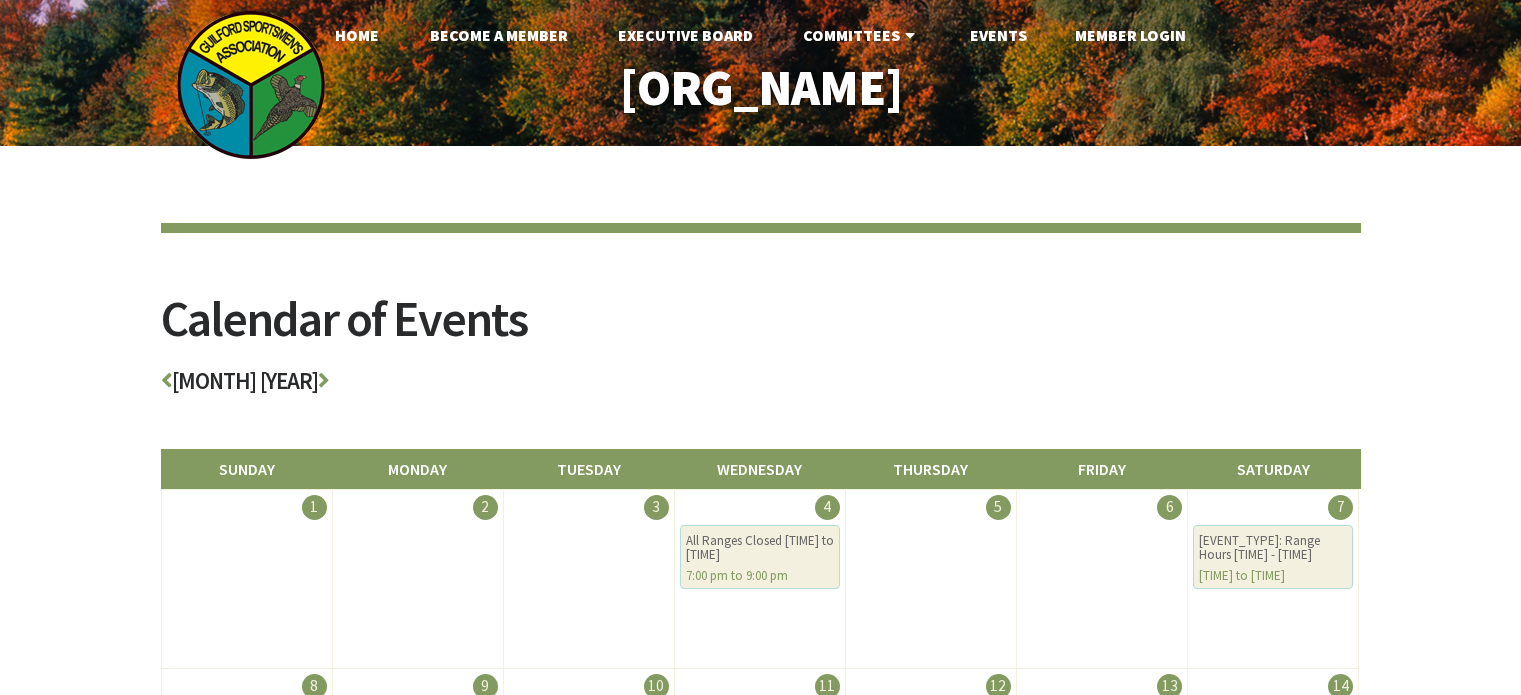 scroll, scrollTop: 0, scrollLeft: 0, axis: both 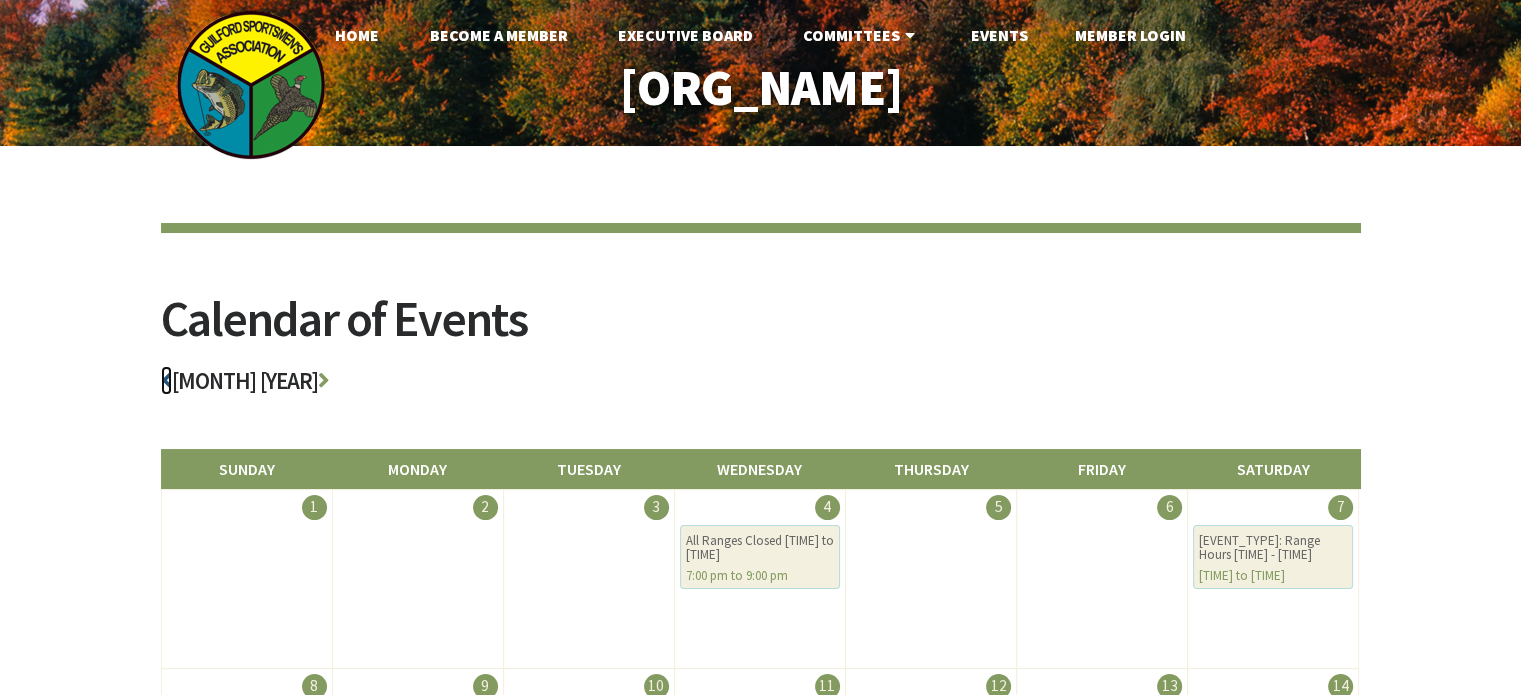 click at bounding box center (166, 380) 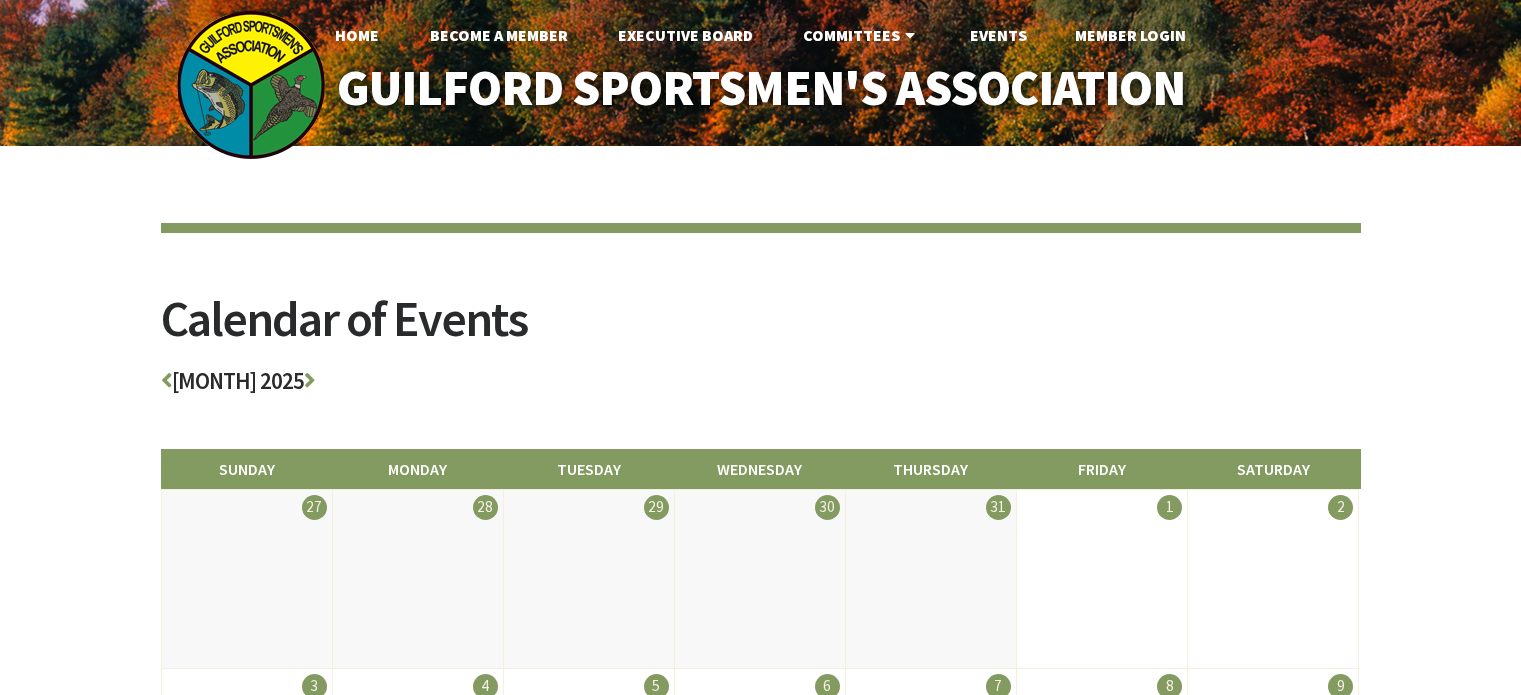scroll, scrollTop: 0, scrollLeft: 0, axis: both 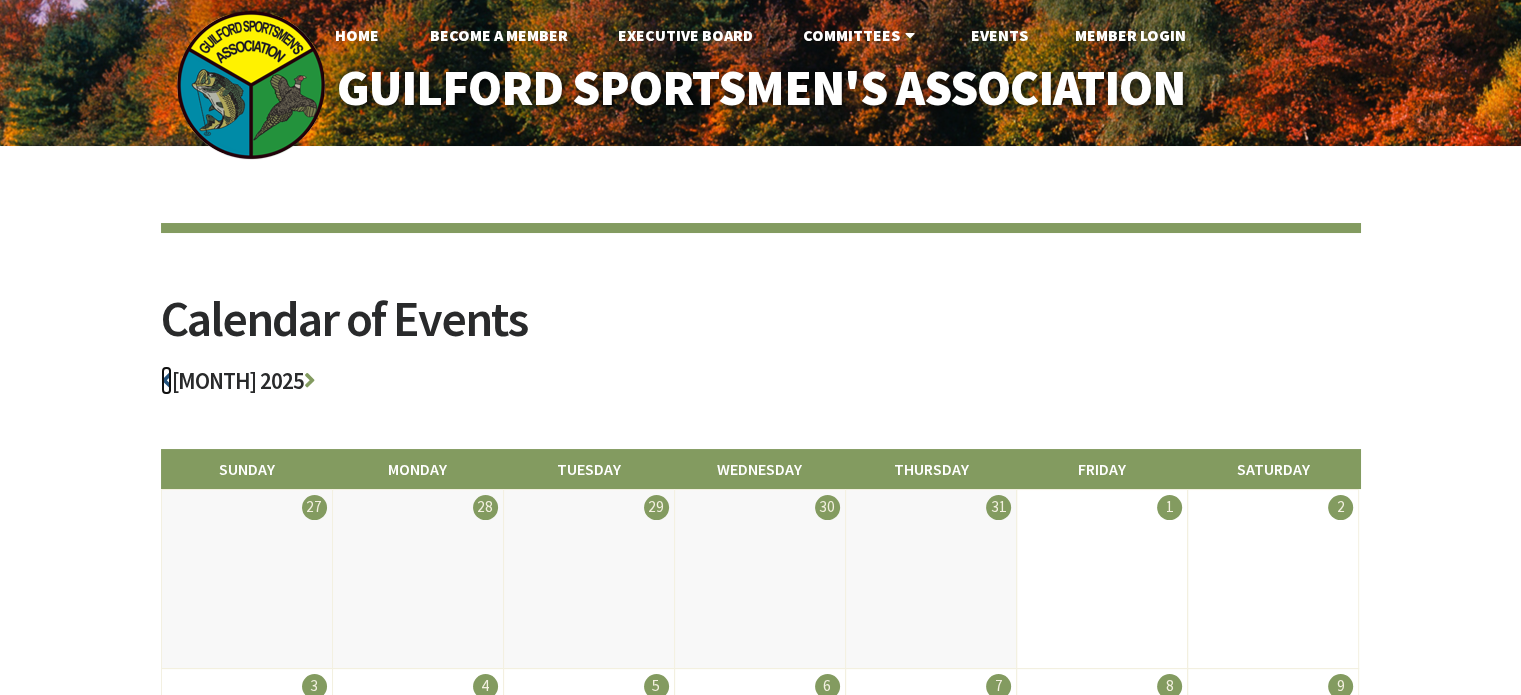click at bounding box center (166, 380) 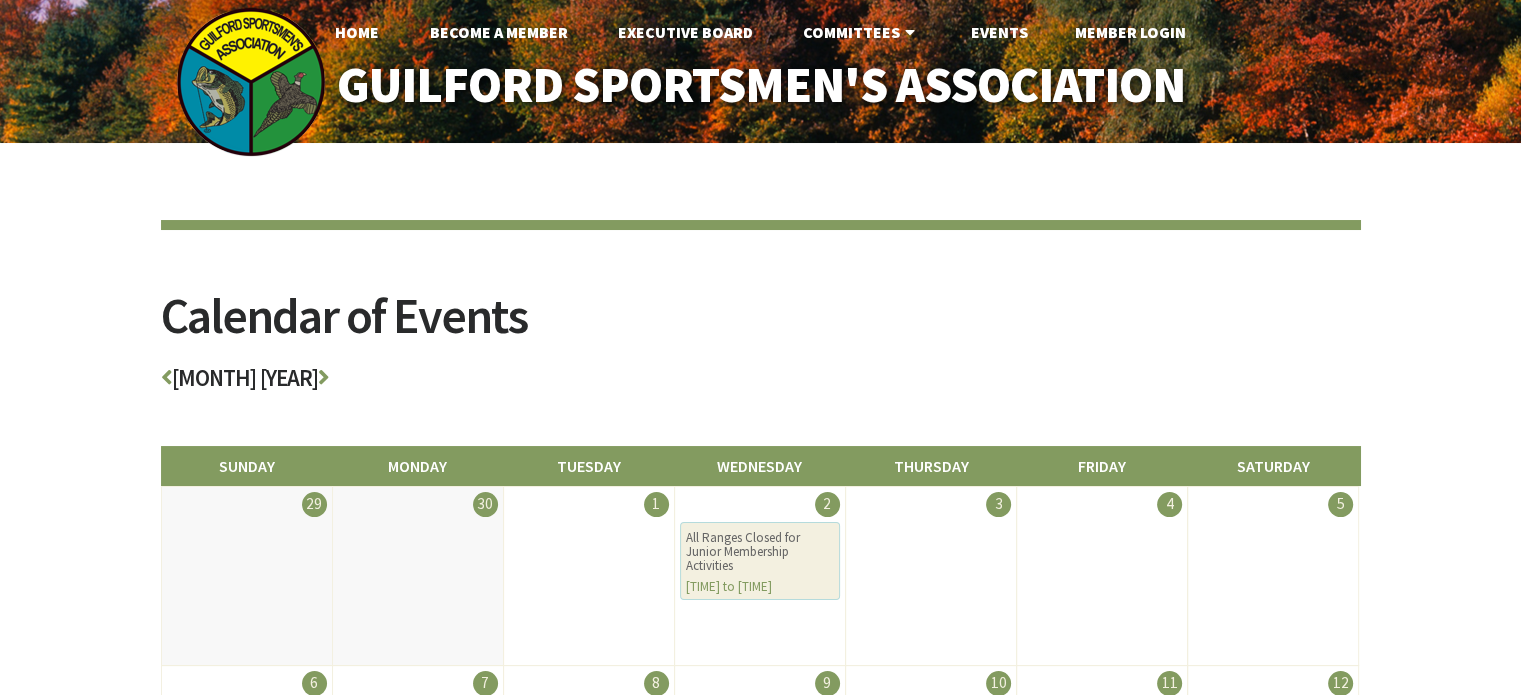 scroll, scrollTop: 0, scrollLeft: 0, axis: both 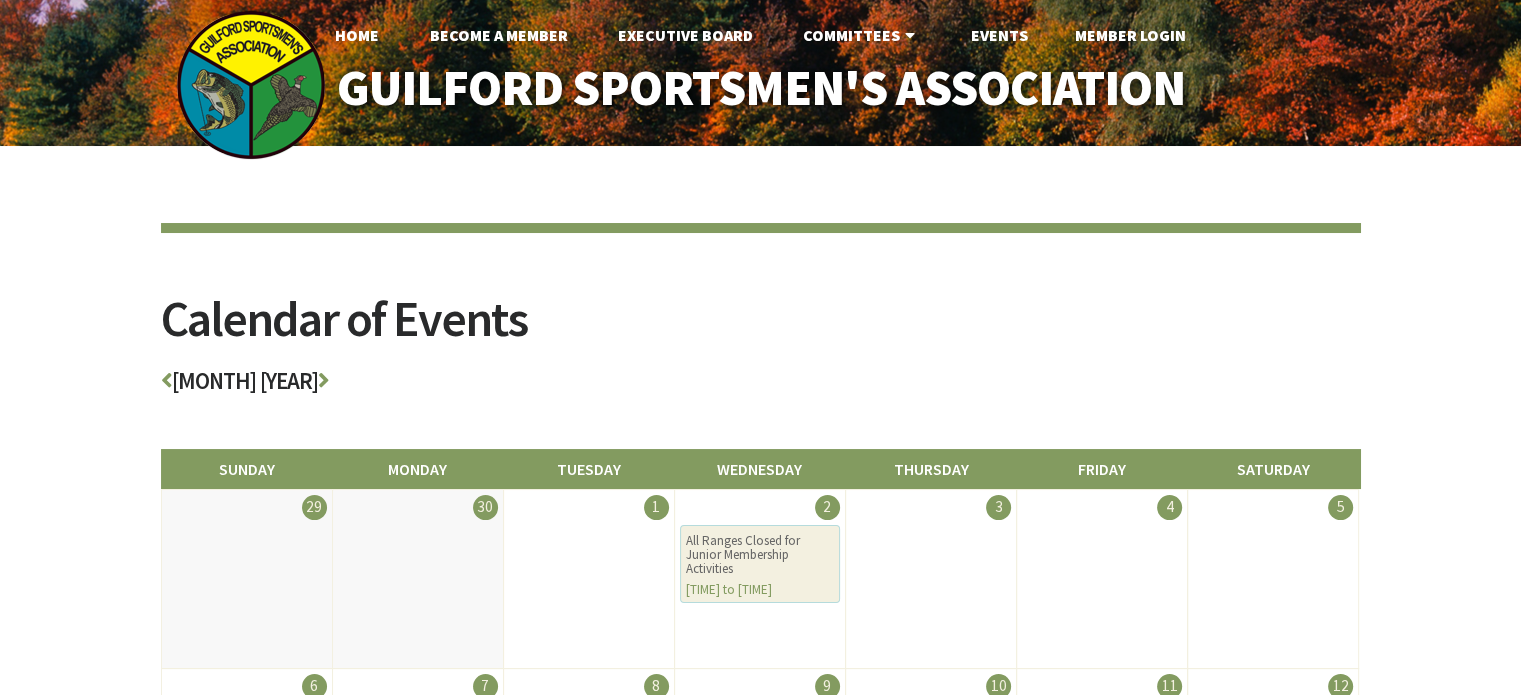 click on "October 2024" at bounding box center [761, 386] 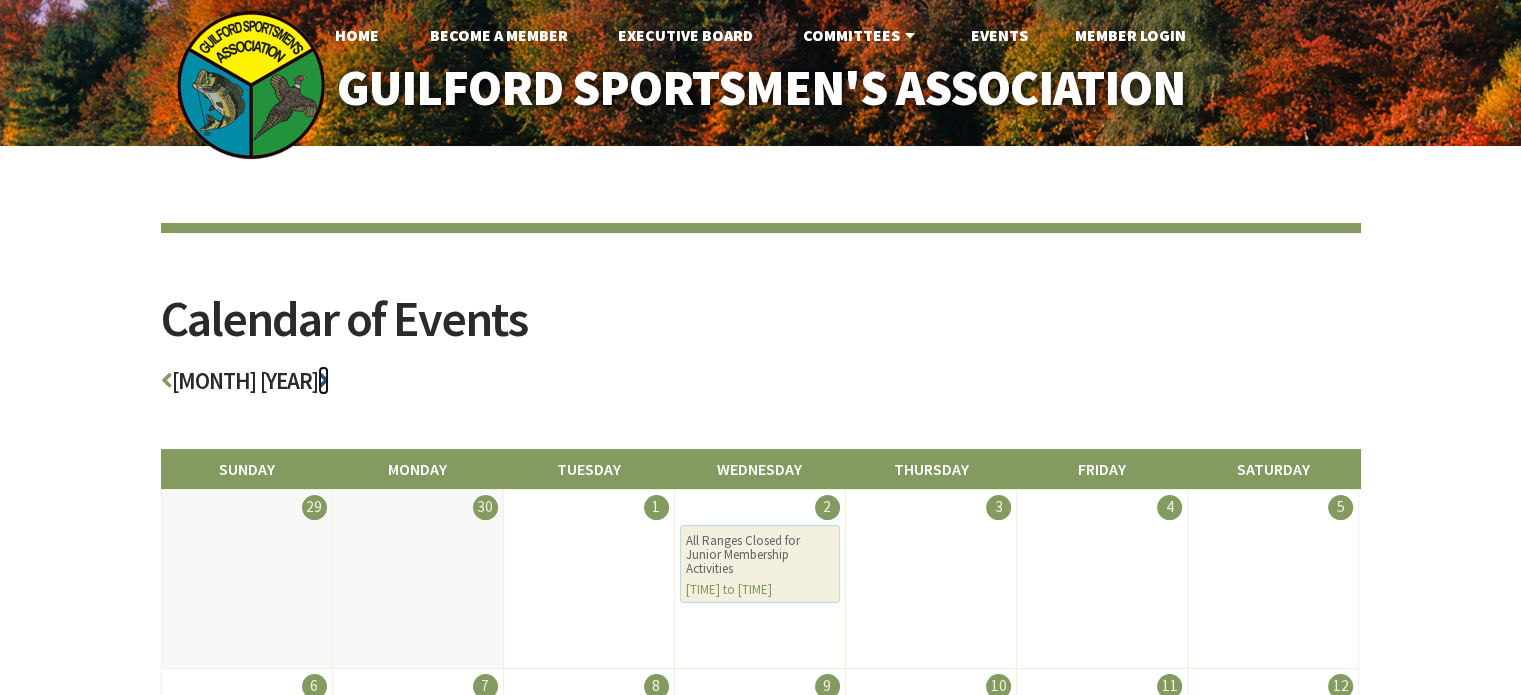 click at bounding box center (323, 380) 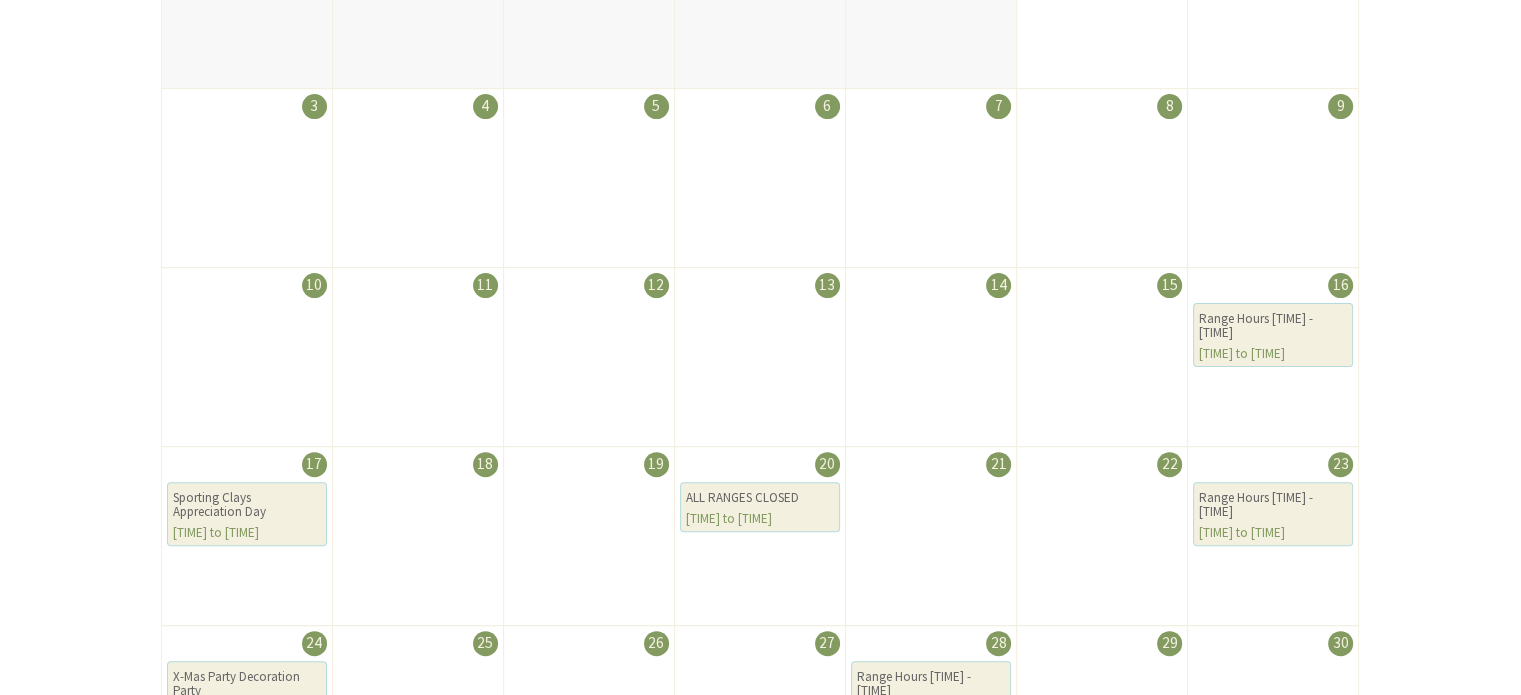 scroll, scrollTop: 664, scrollLeft: 0, axis: vertical 